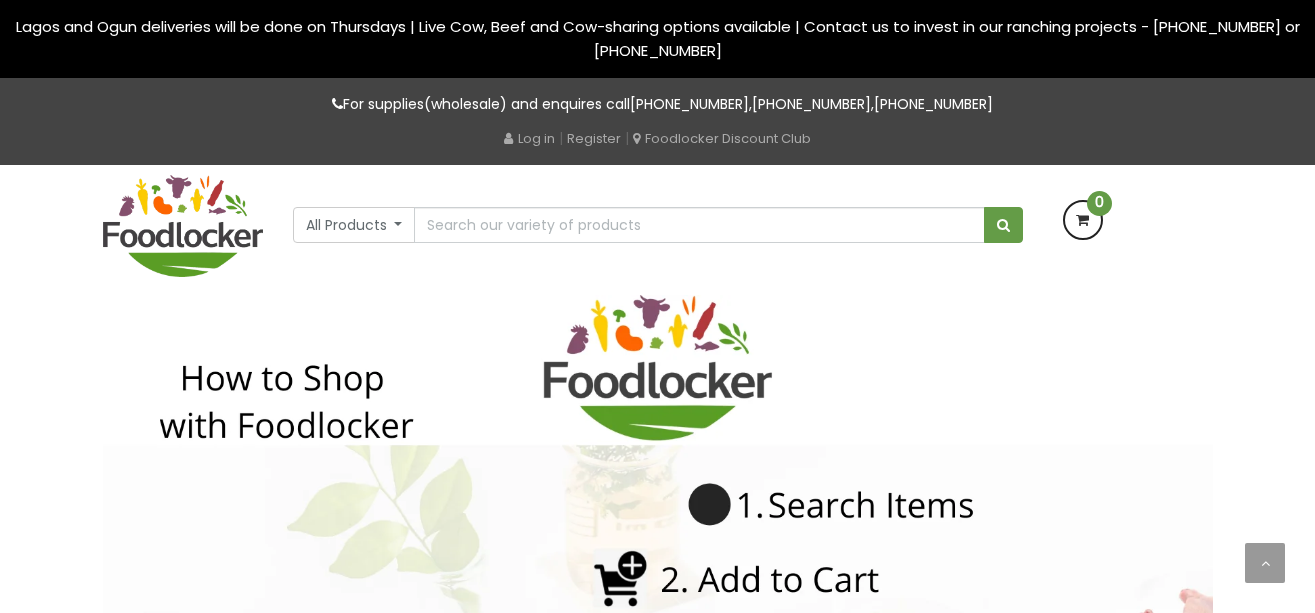 scroll, scrollTop: 99, scrollLeft: 0, axis: vertical 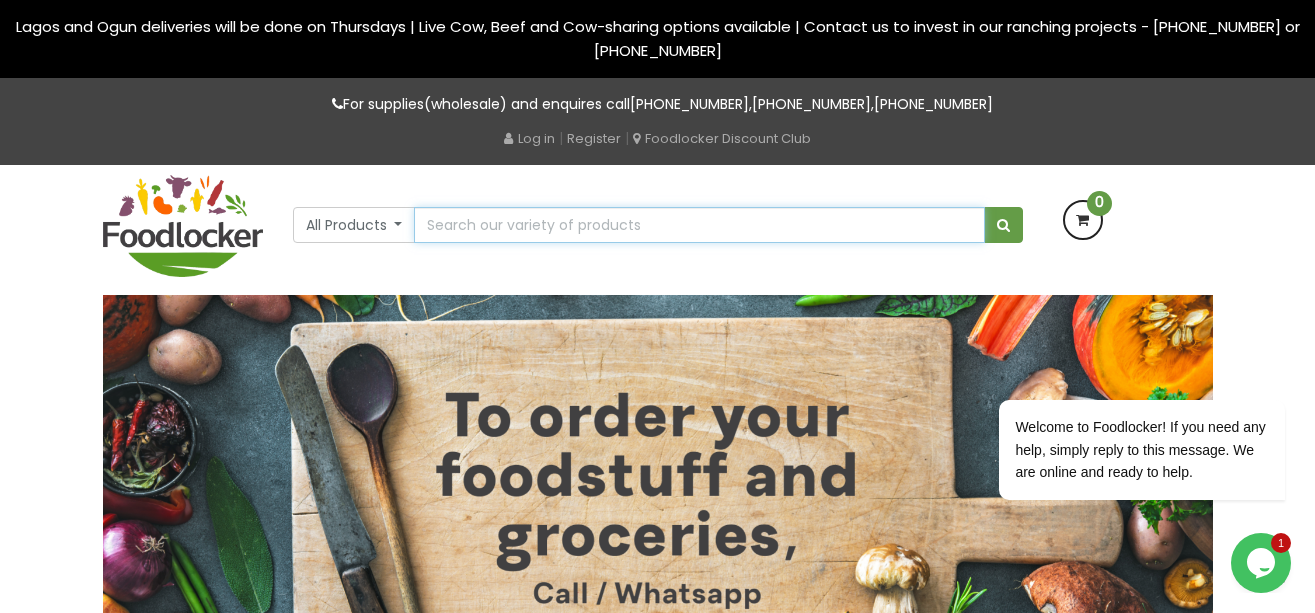 click at bounding box center (699, 225) 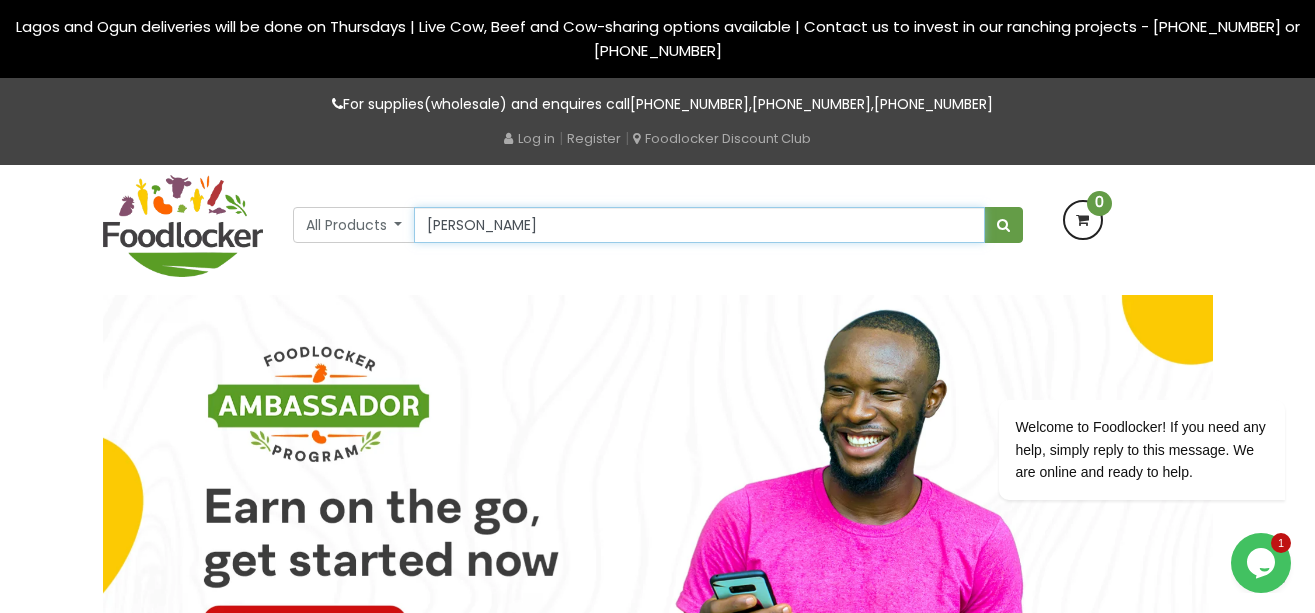 type on "[PERSON_NAME] Spaghetti" 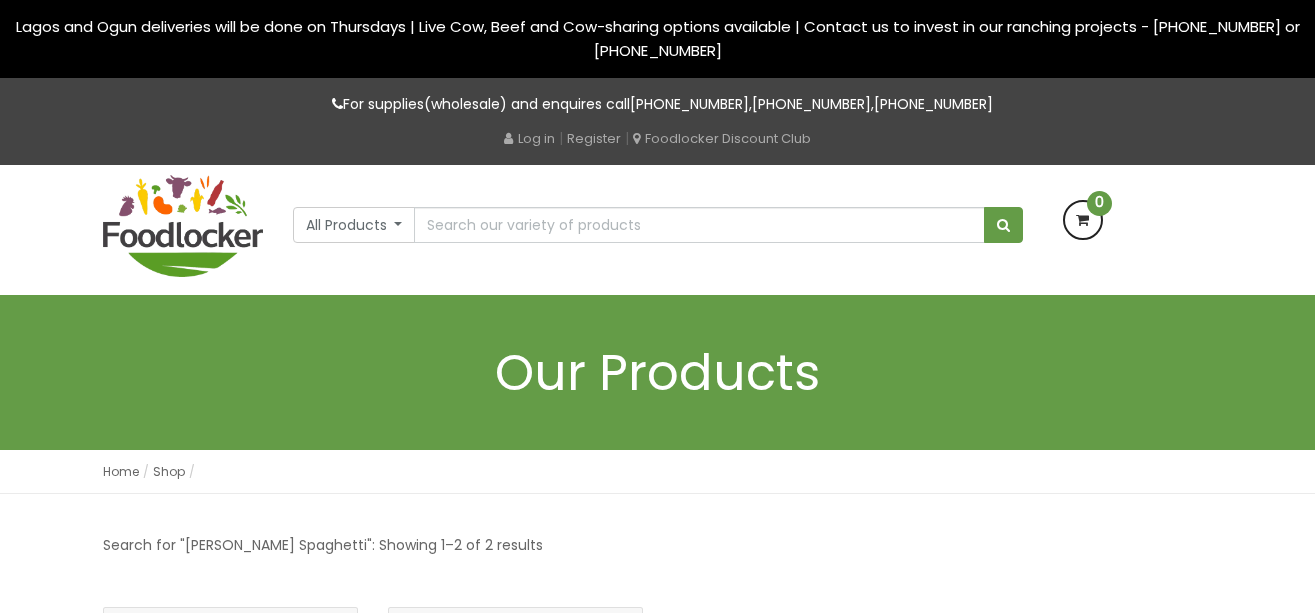 scroll, scrollTop: 0, scrollLeft: 0, axis: both 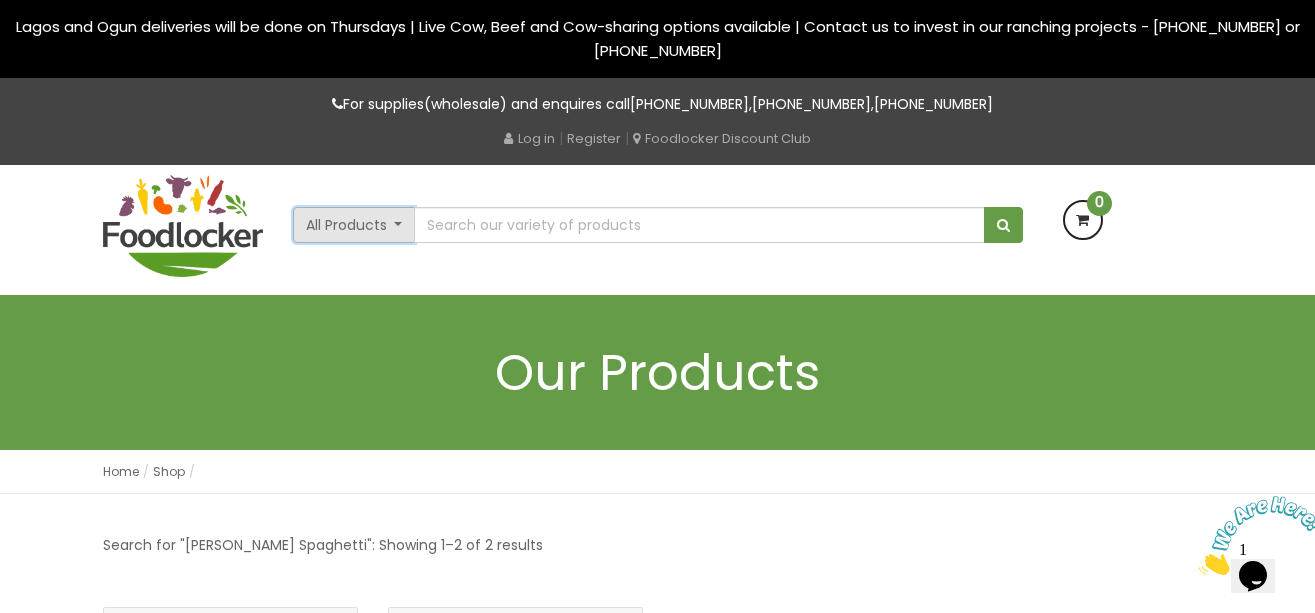 click on "All Products" at bounding box center (354, 225) 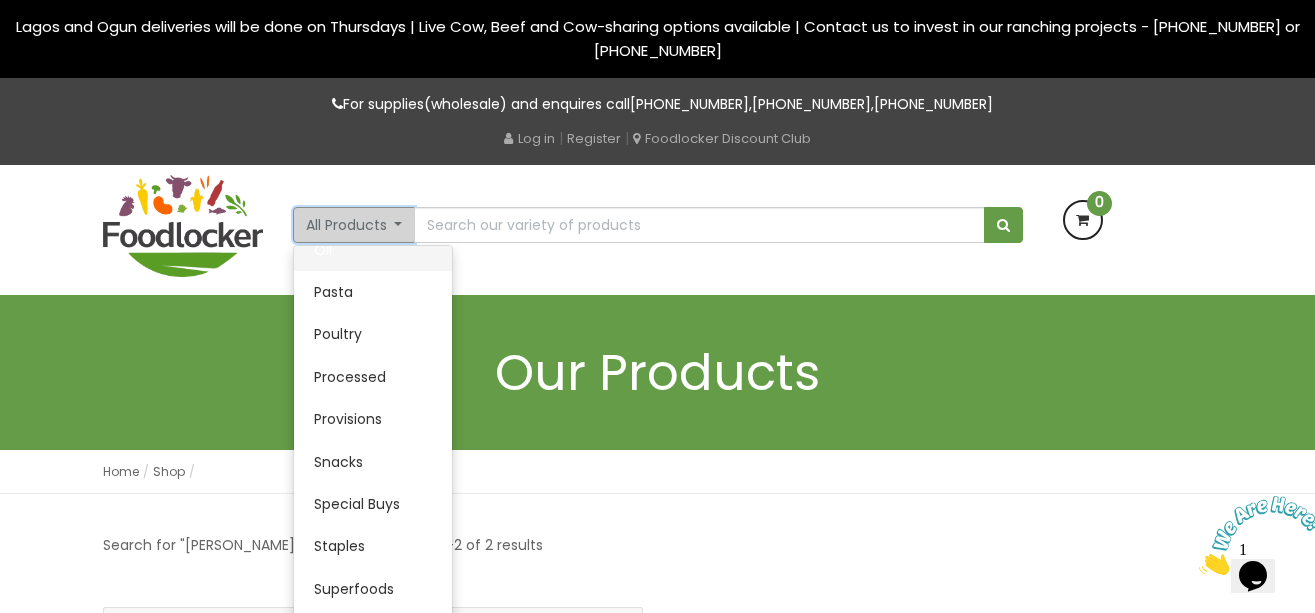 scroll, scrollTop: 524, scrollLeft: 0, axis: vertical 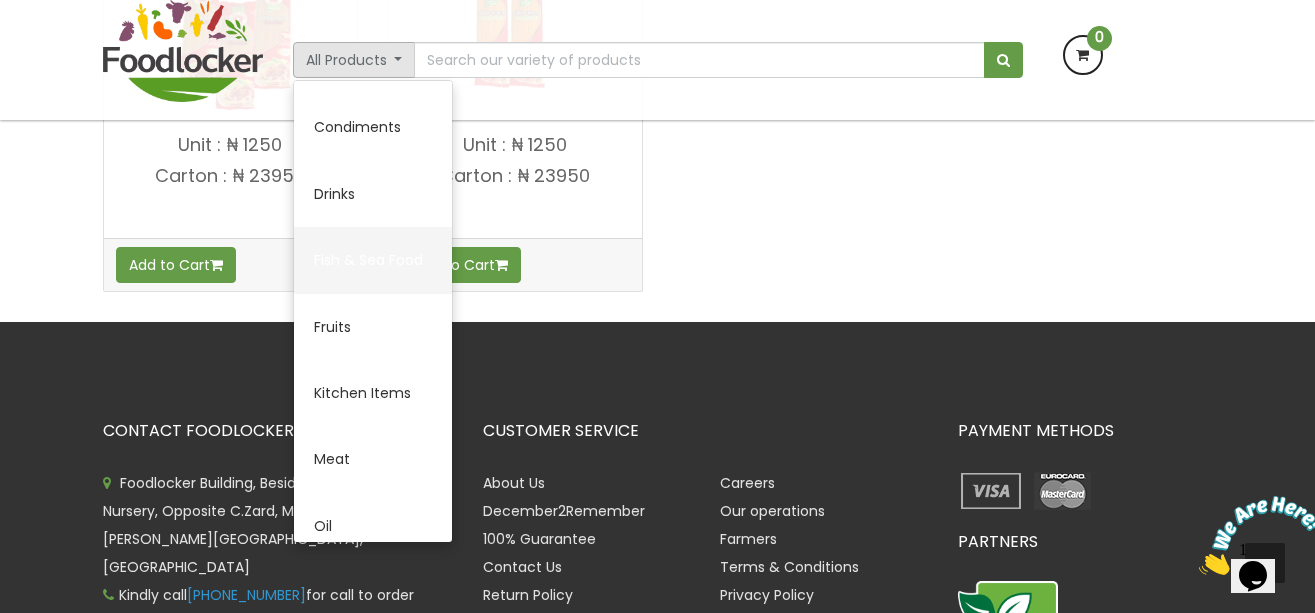 click on "Fish & Sea Food" at bounding box center (373, 260) 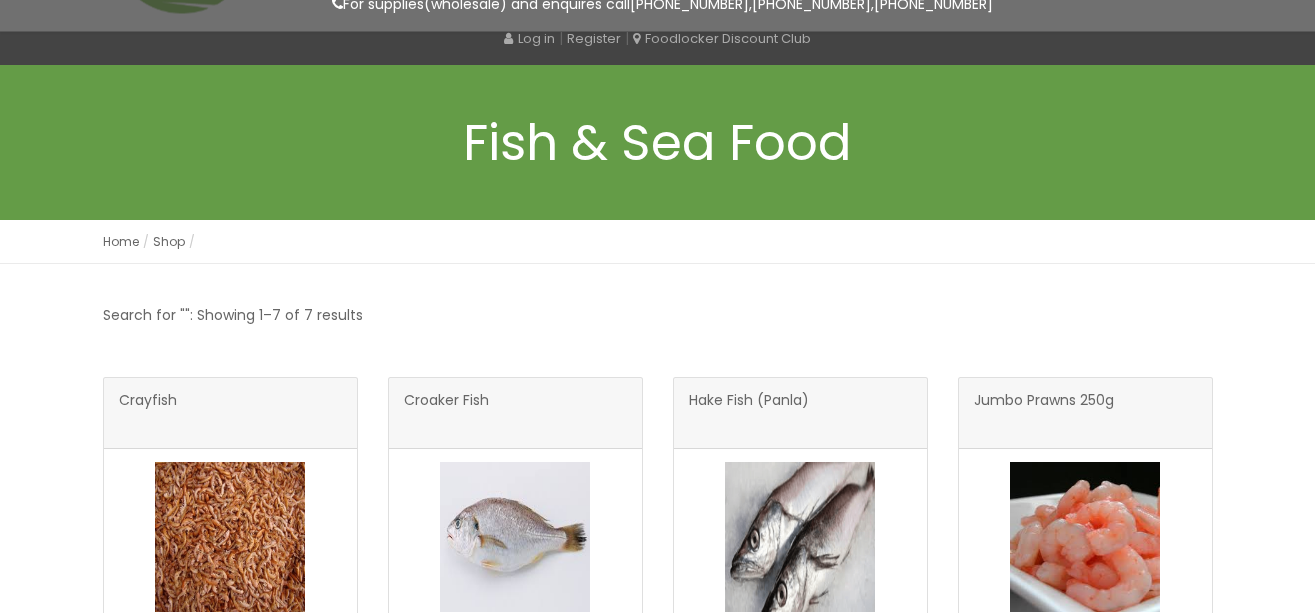 scroll, scrollTop: 233, scrollLeft: 0, axis: vertical 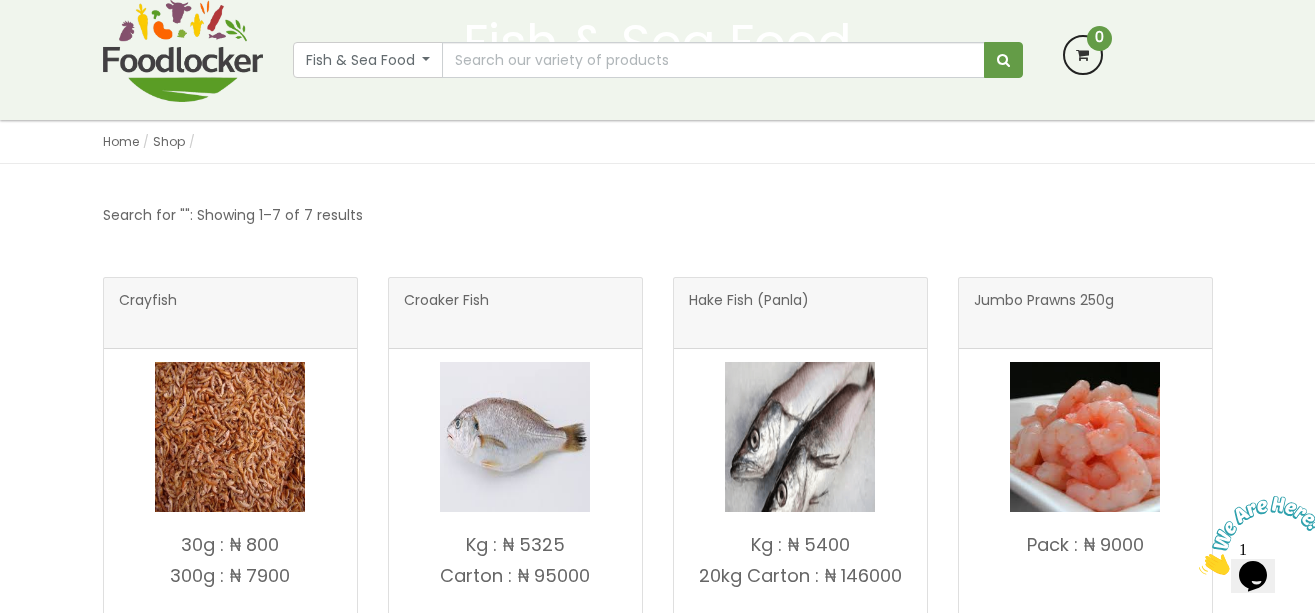 click on "Search for "": Showing 1–7 of 7 results" at bounding box center (233, 215) 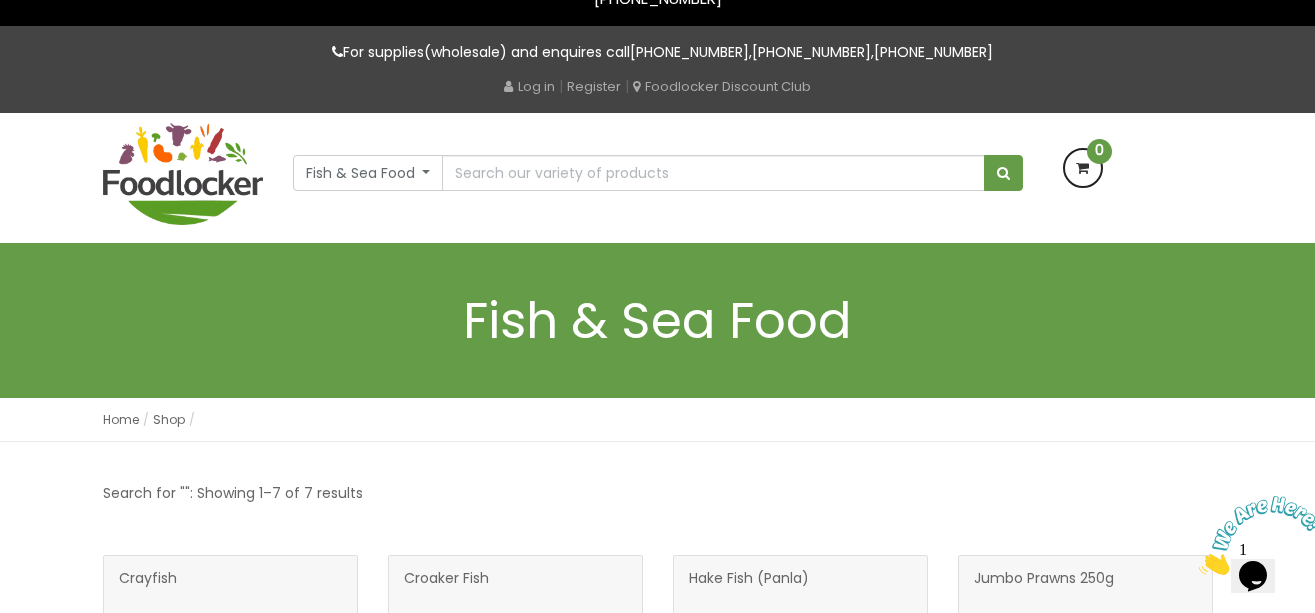 scroll, scrollTop: 0, scrollLeft: 0, axis: both 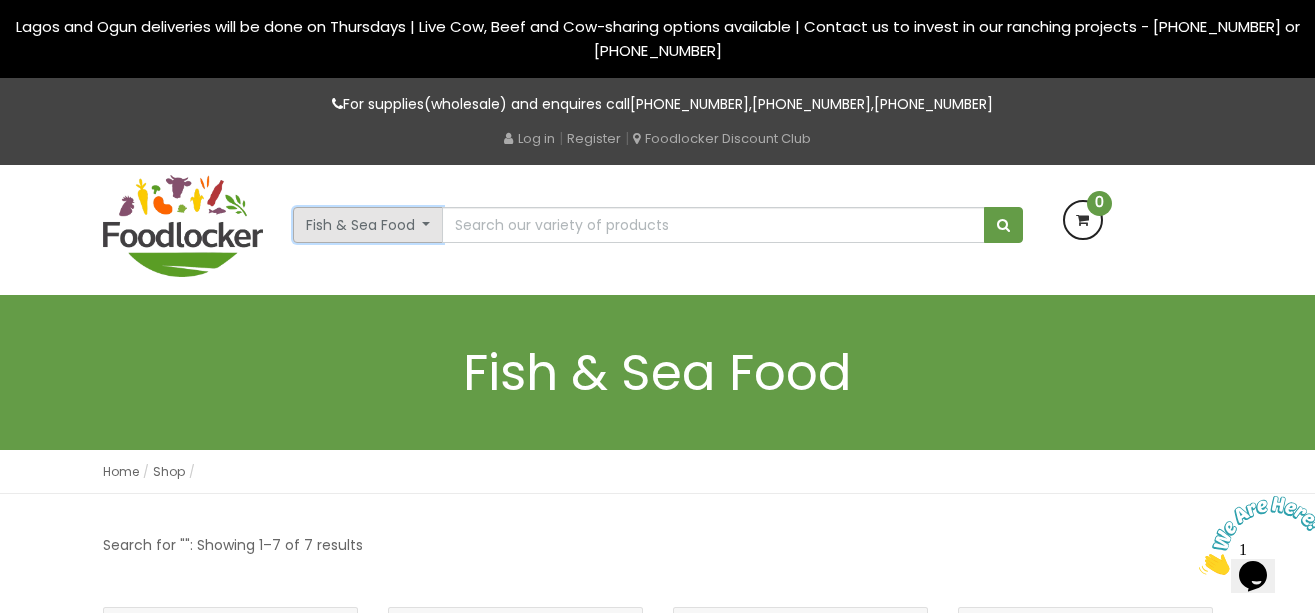 click on "Fish & Sea Food" at bounding box center (368, 225) 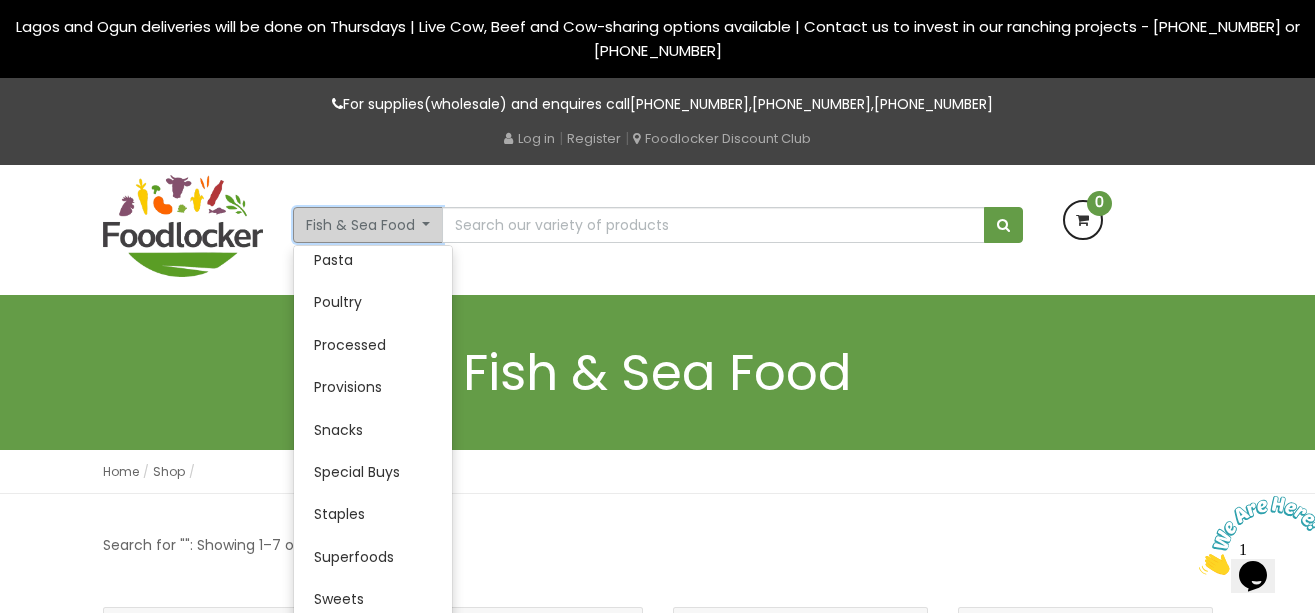scroll, scrollTop: 524, scrollLeft: 0, axis: vertical 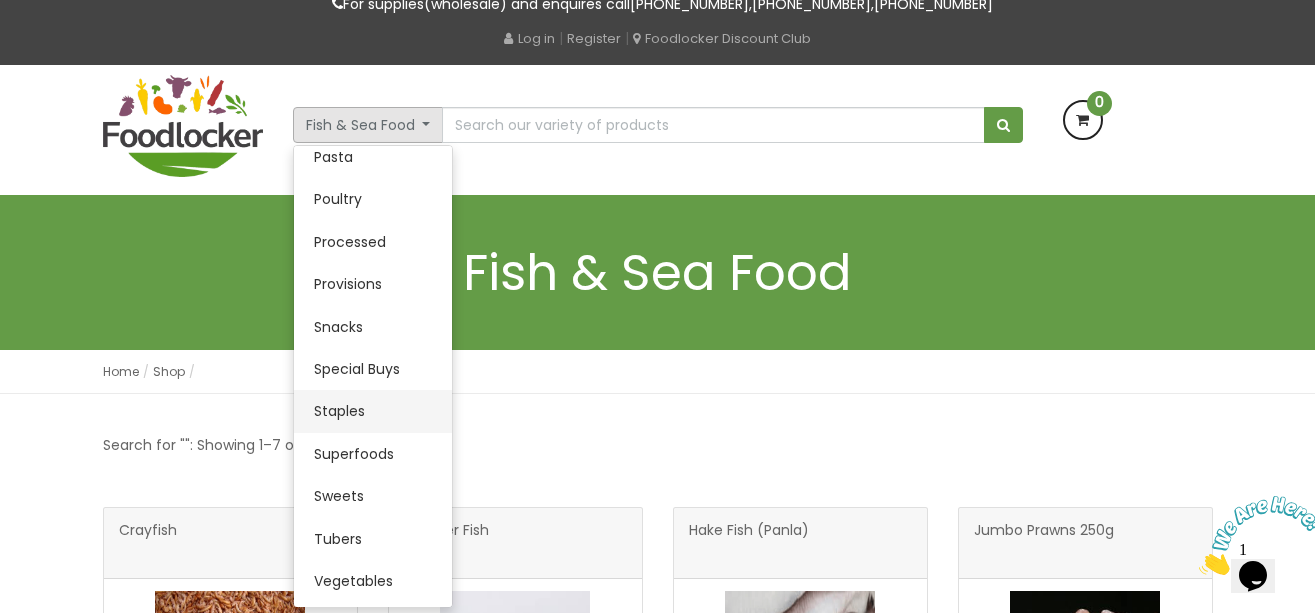 click on "Staples" at bounding box center [373, 411] 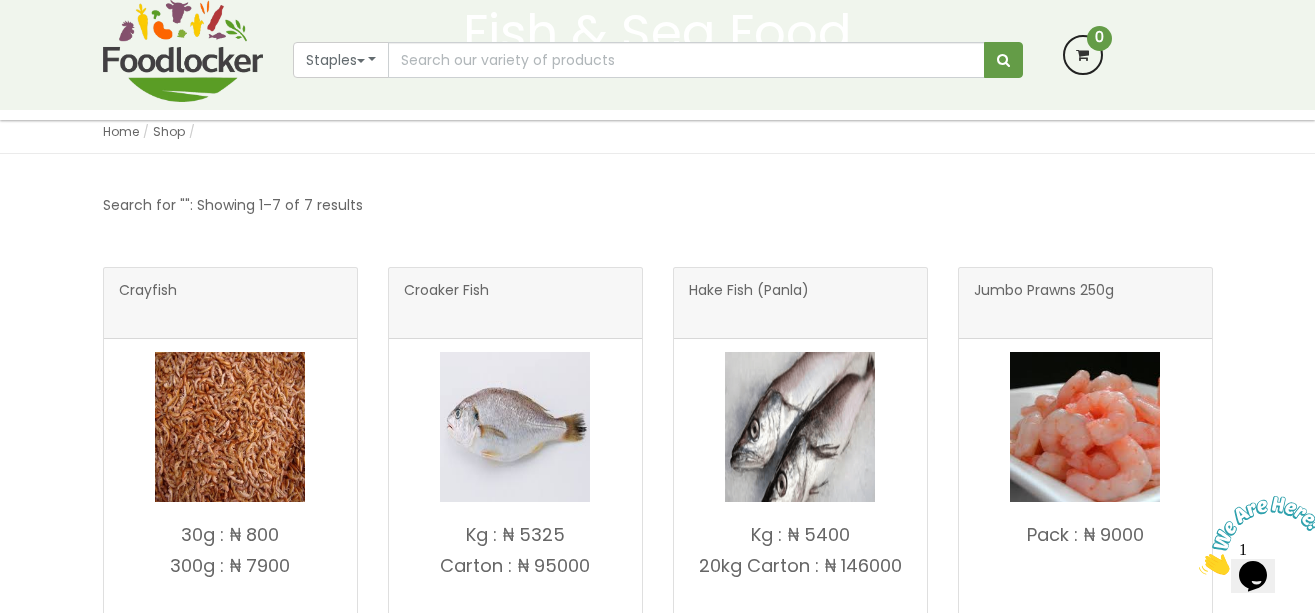 scroll, scrollTop: 400, scrollLeft: 0, axis: vertical 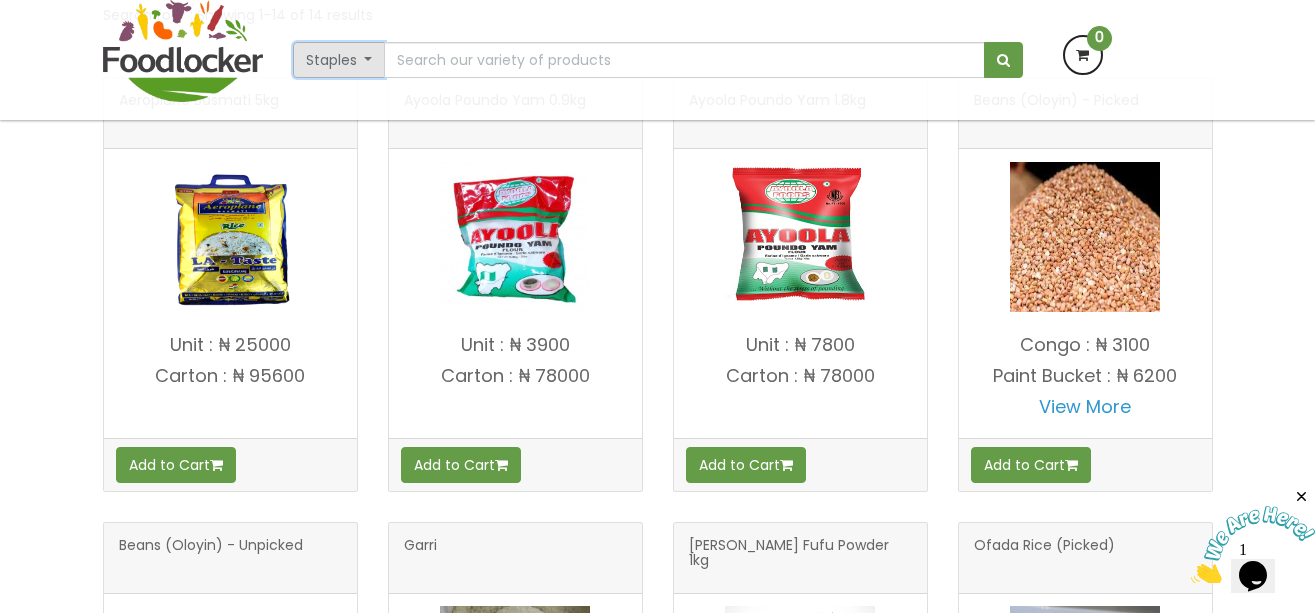 click on "Staples" at bounding box center [339, 60] 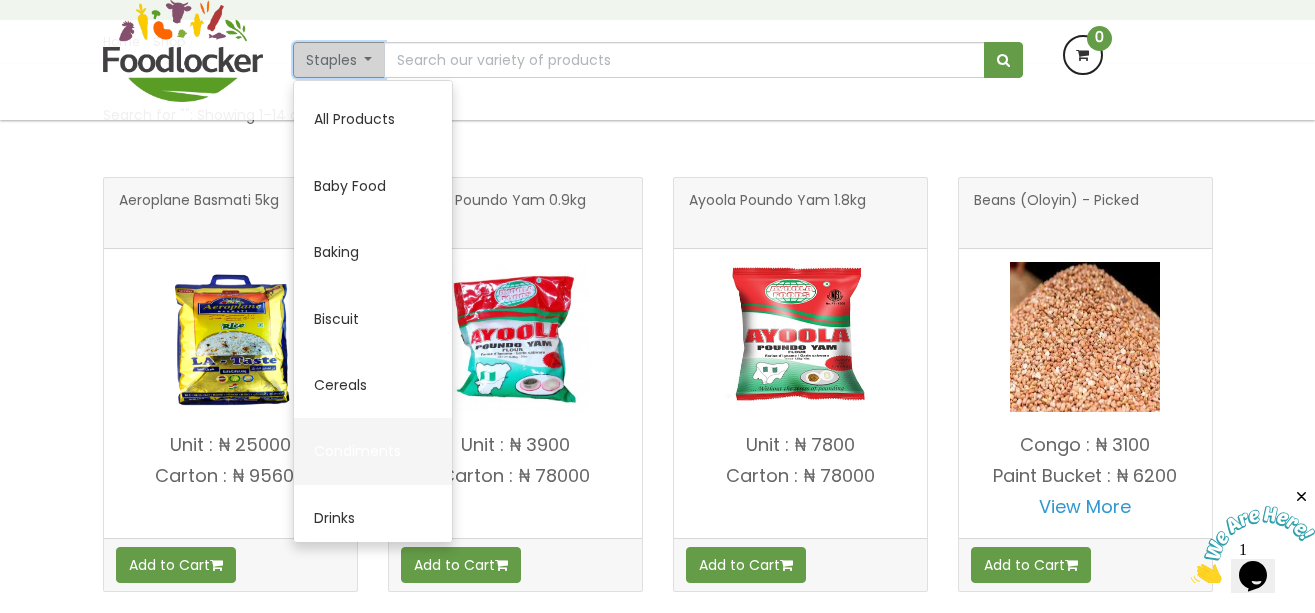 scroll, scrollTop: 200, scrollLeft: 0, axis: vertical 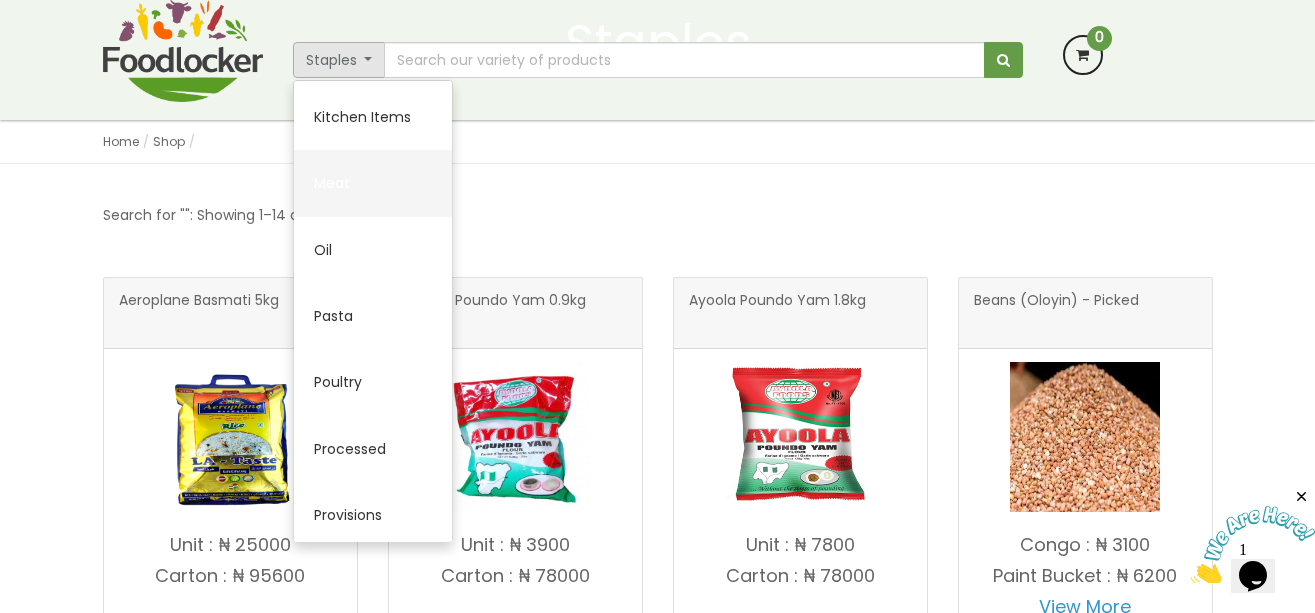 click on "Meat" at bounding box center (373, 183) 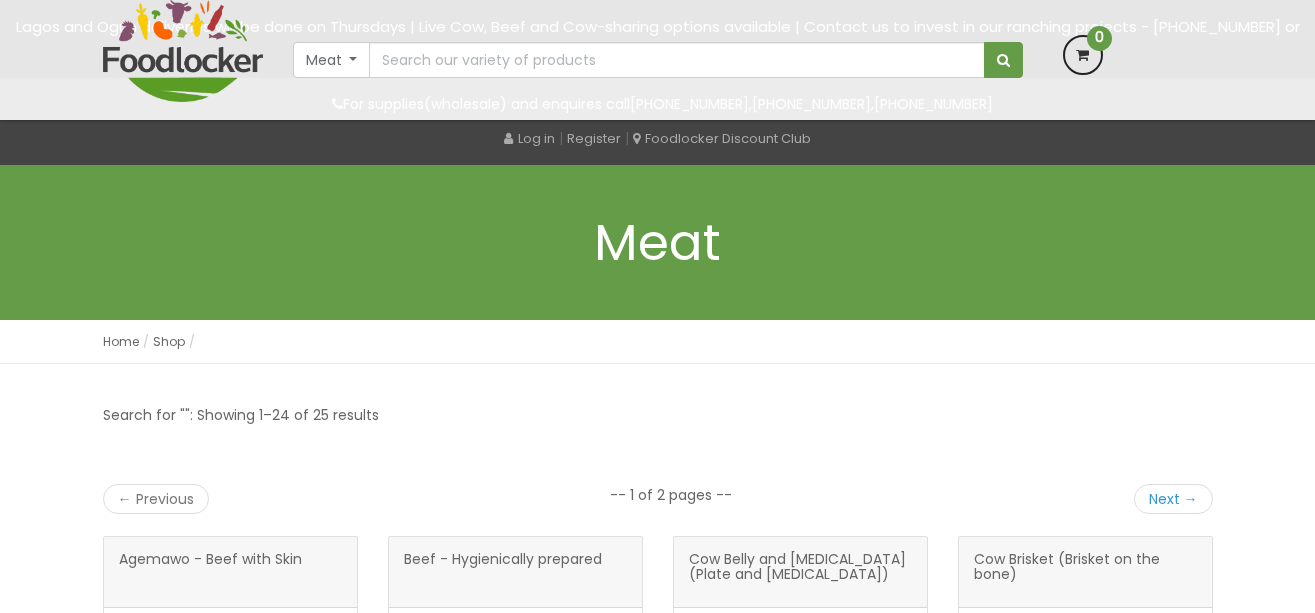 scroll, scrollTop: 400, scrollLeft: 0, axis: vertical 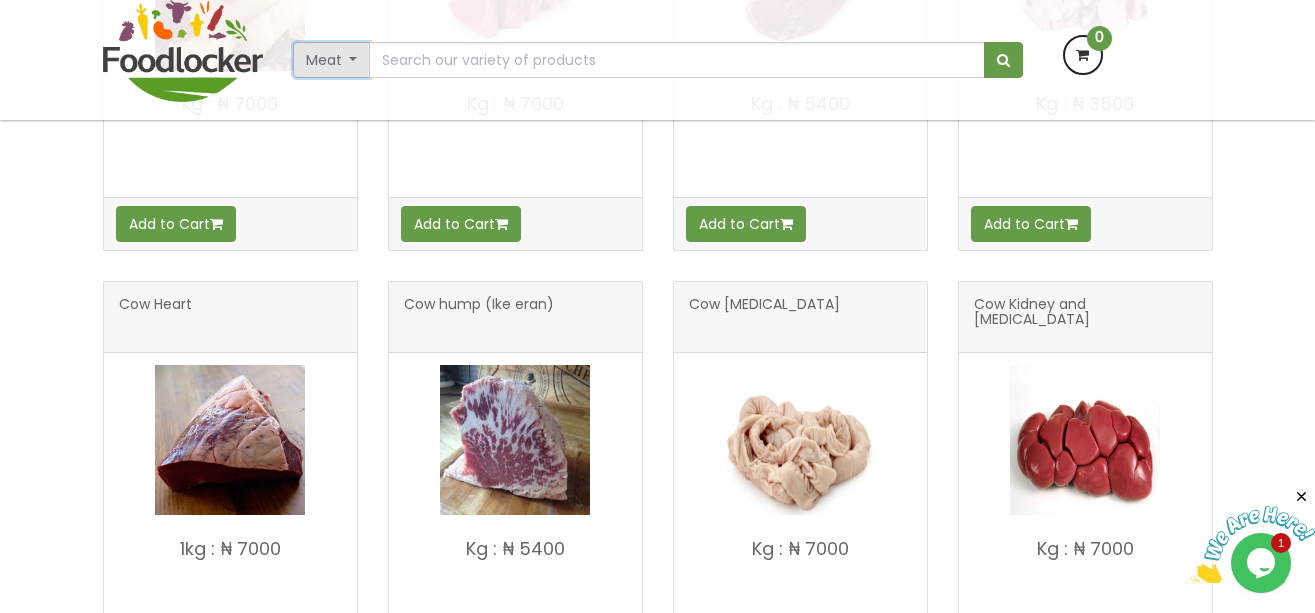 click on "Meat" at bounding box center [332, 60] 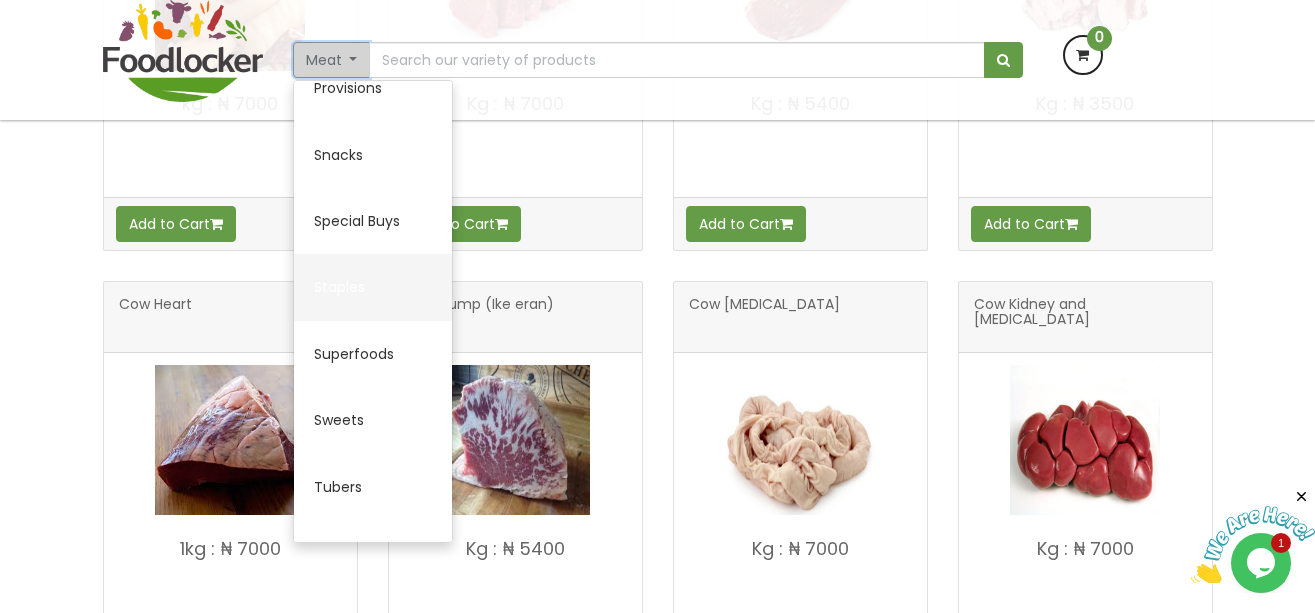 scroll, scrollTop: 1076, scrollLeft: 0, axis: vertical 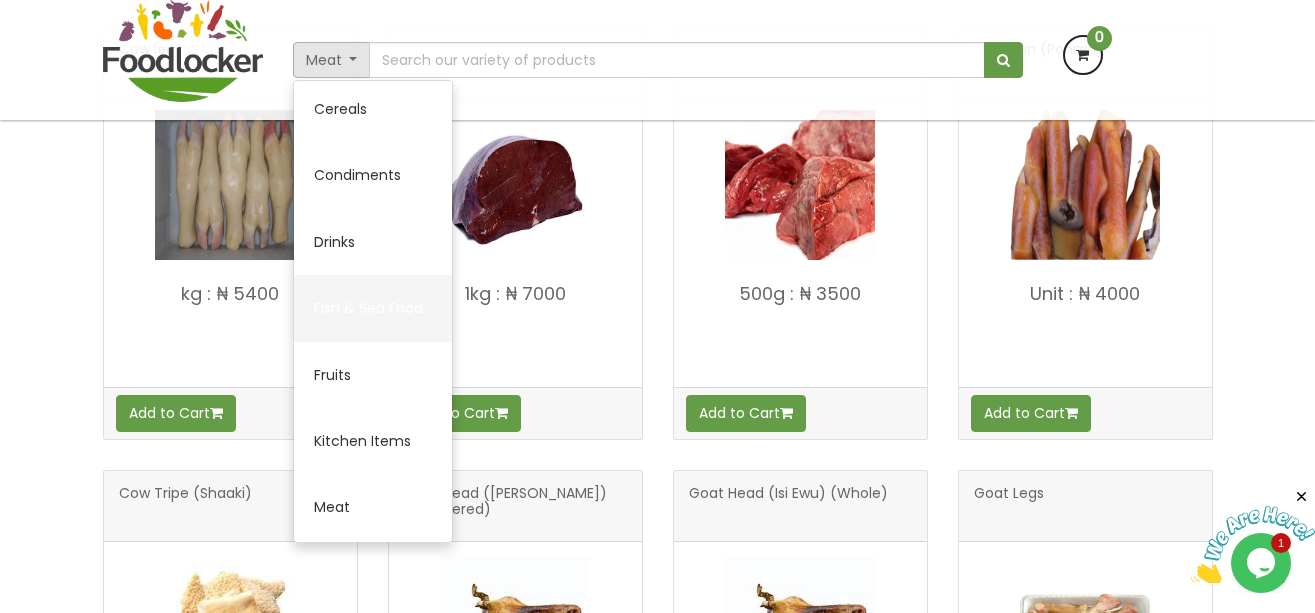 click on "Fish & Sea Food" at bounding box center [373, 308] 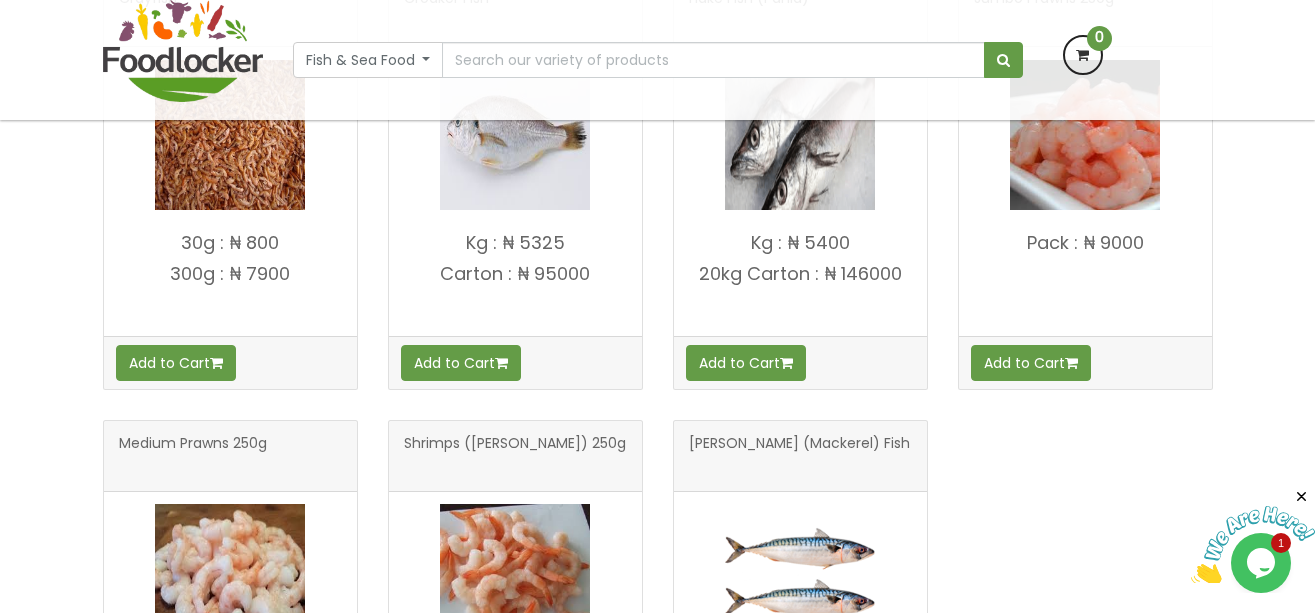 scroll, scrollTop: 0, scrollLeft: 0, axis: both 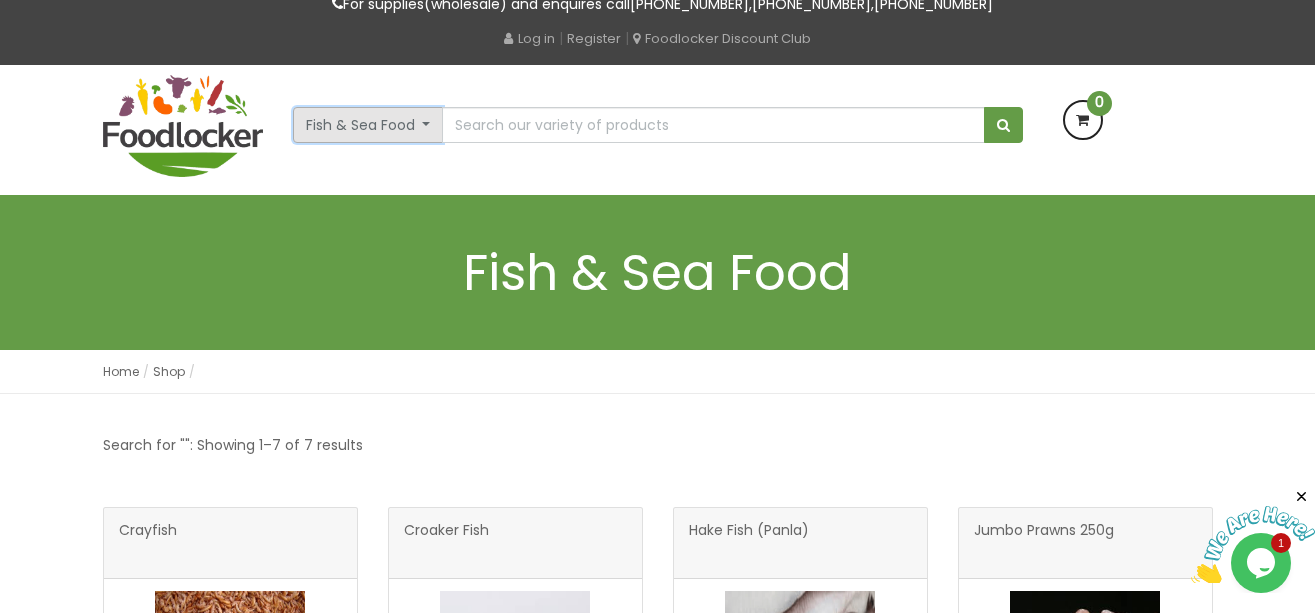click on "Fish & Sea Food" at bounding box center [368, 125] 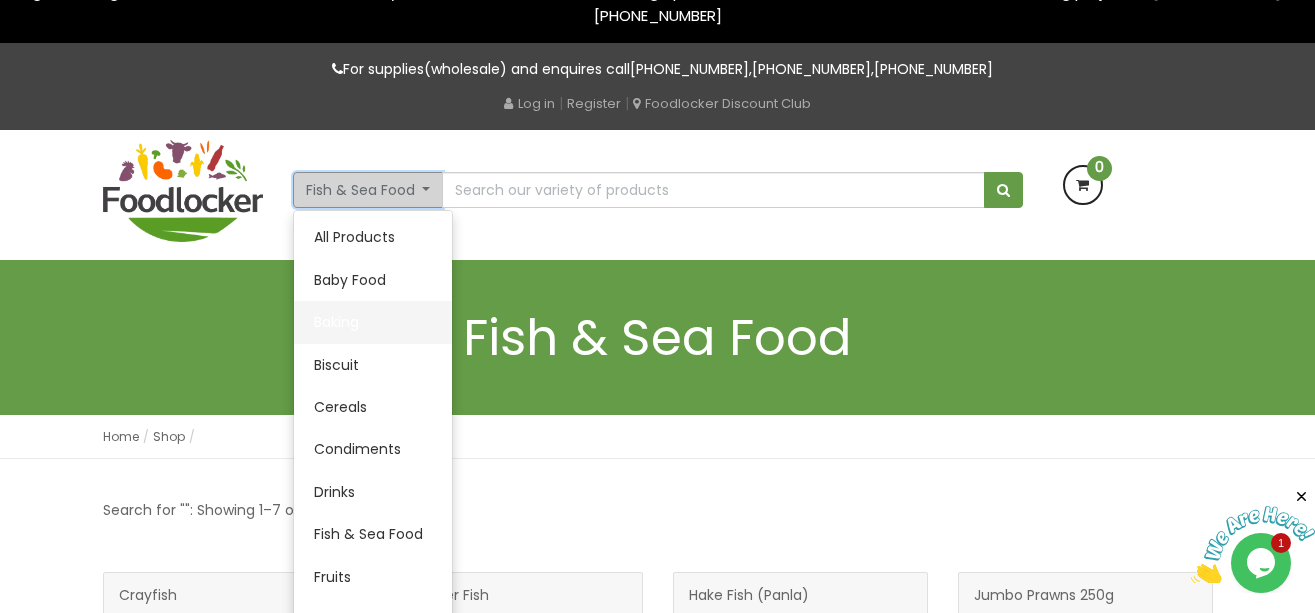 scroll, scrollTop: 0, scrollLeft: 0, axis: both 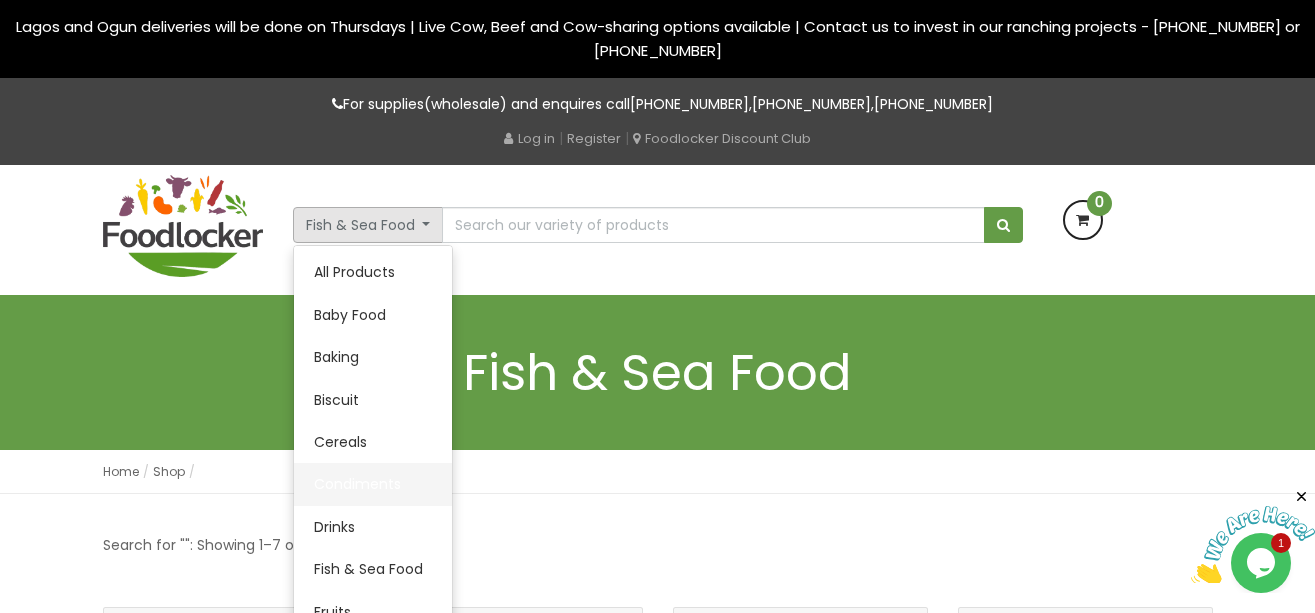click on "Condiments" at bounding box center [373, 484] 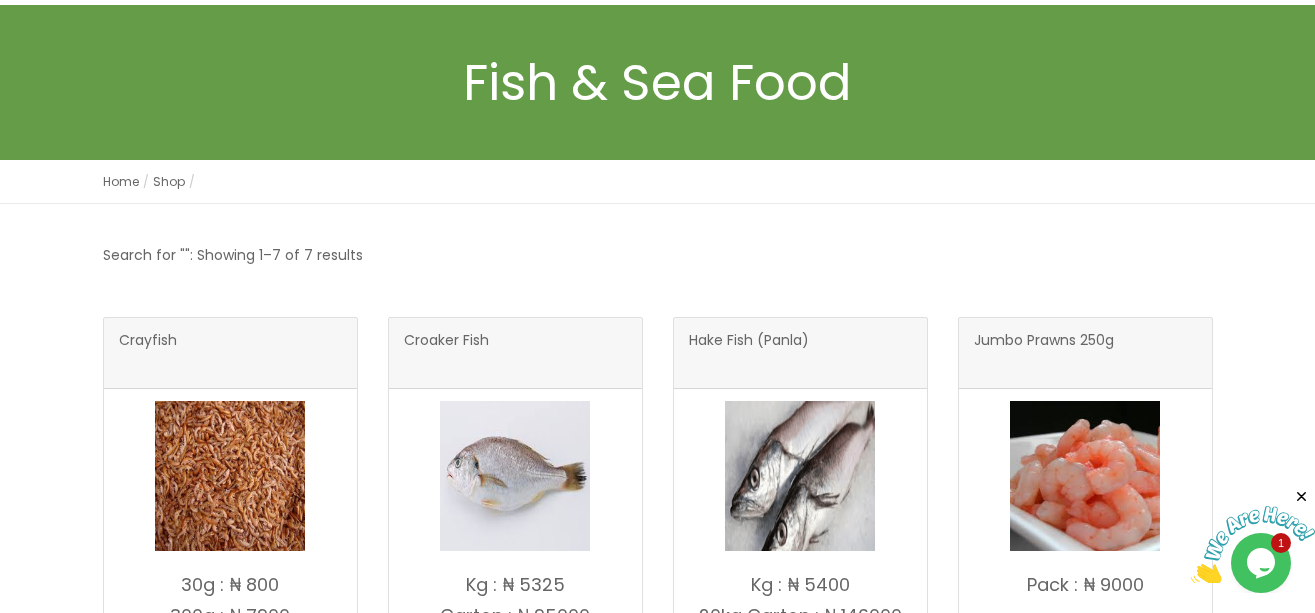 scroll, scrollTop: 300, scrollLeft: 0, axis: vertical 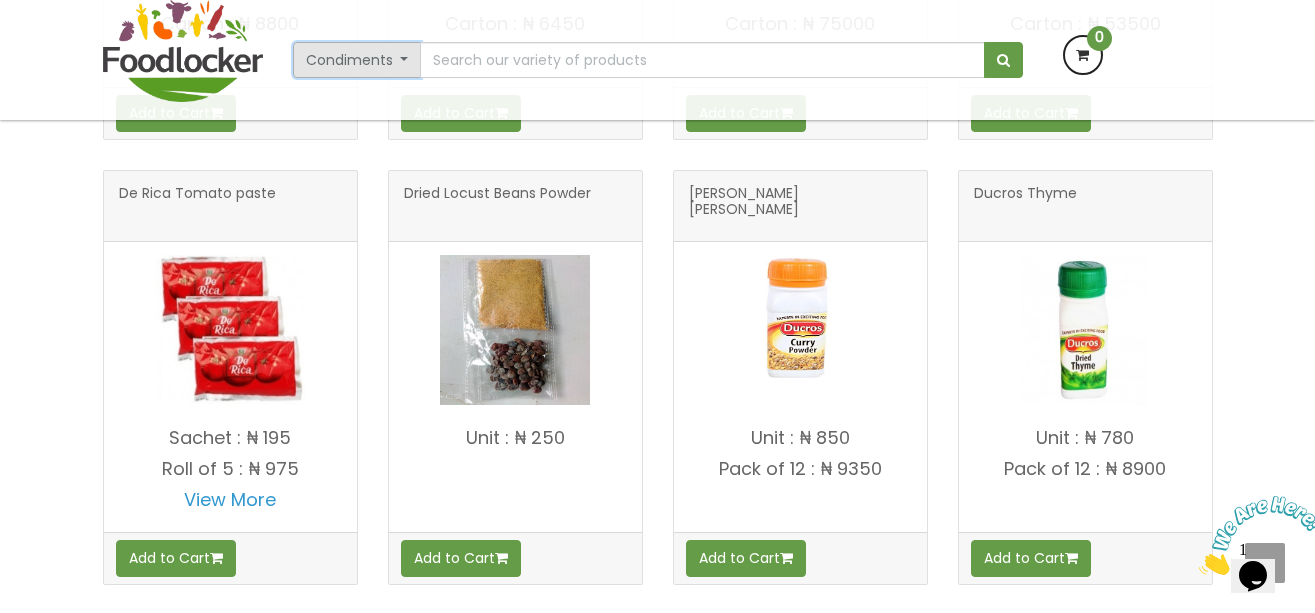 click on "Condiments" at bounding box center (357, 60) 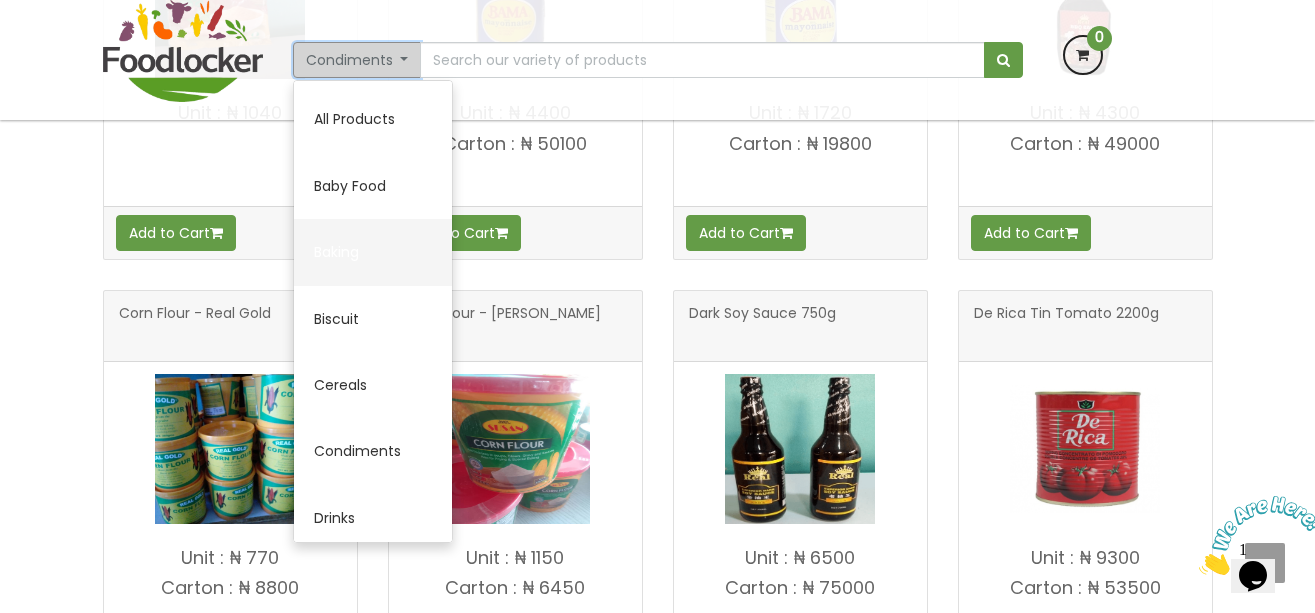 scroll, scrollTop: 1100, scrollLeft: 0, axis: vertical 